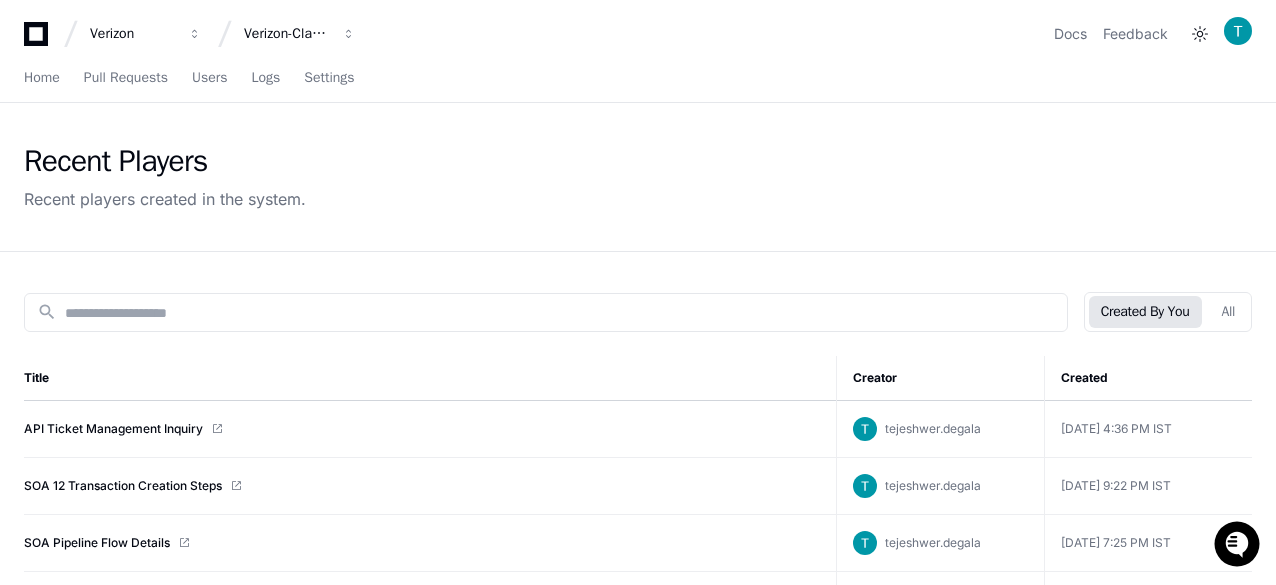 scroll, scrollTop: 0, scrollLeft: 0, axis: both 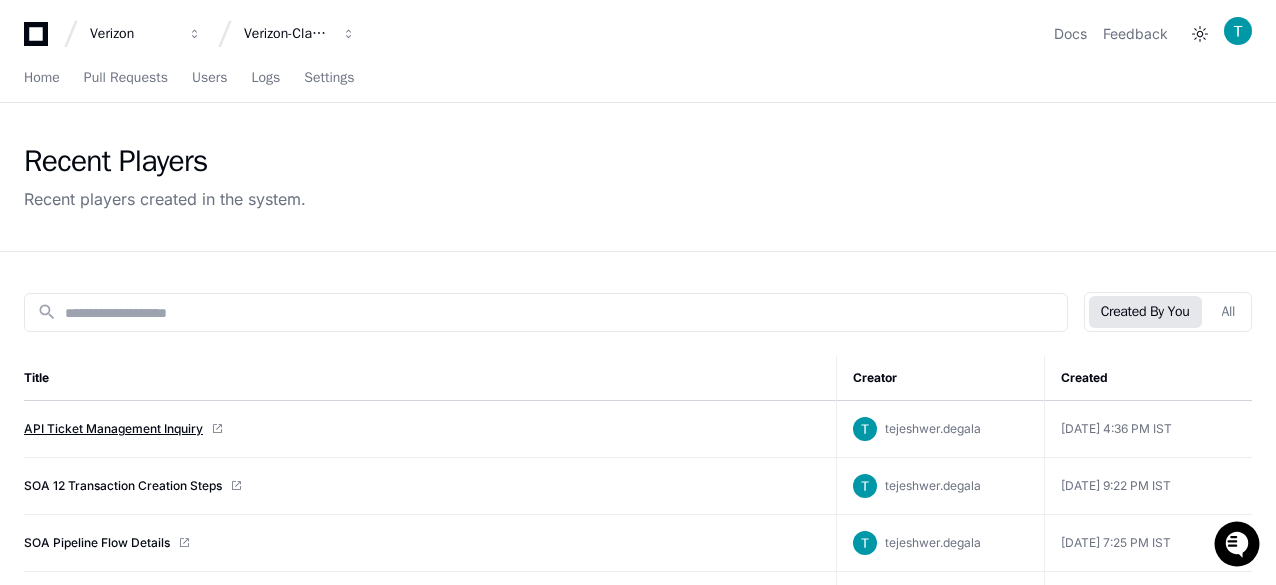 click on "API Ticket Management Inquiry" 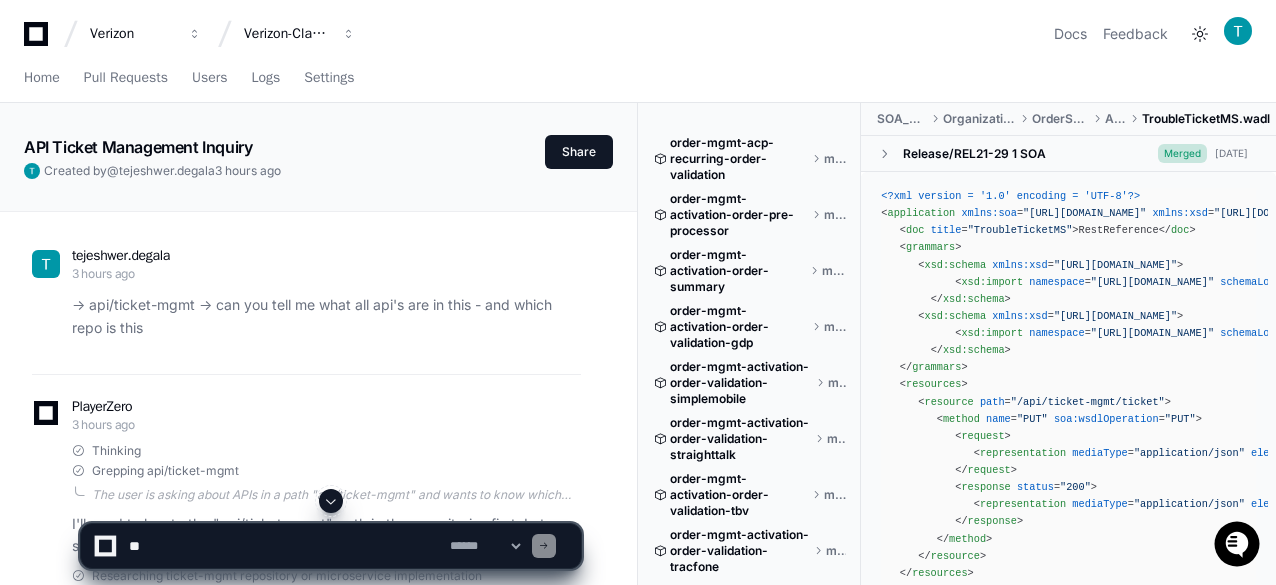 scroll, scrollTop: 0, scrollLeft: 0, axis: both 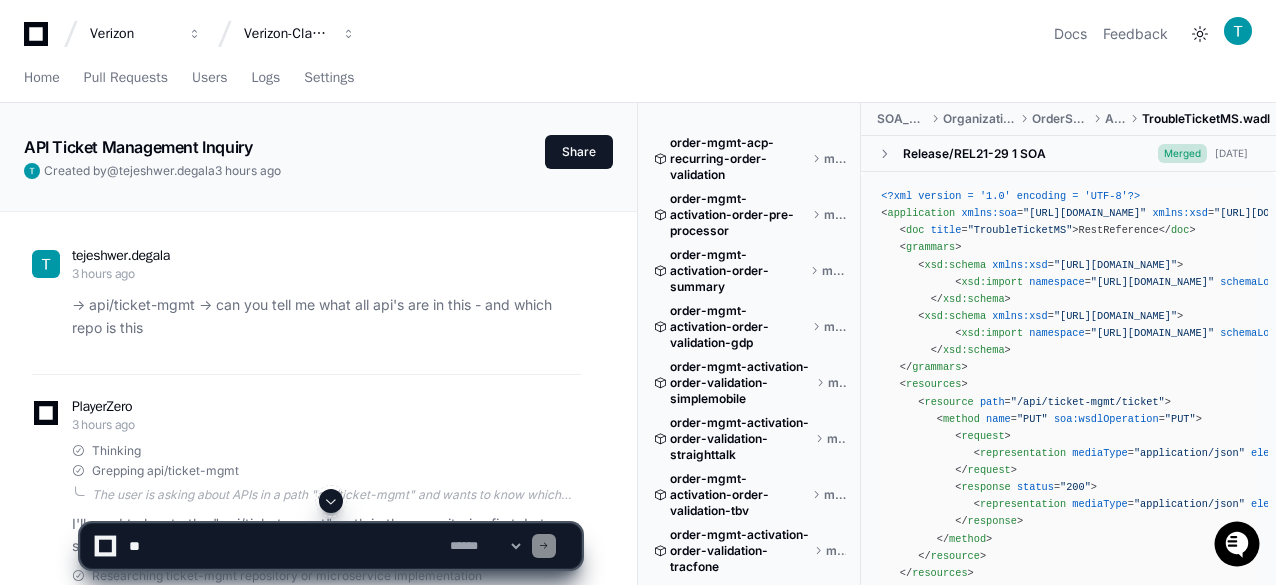 click 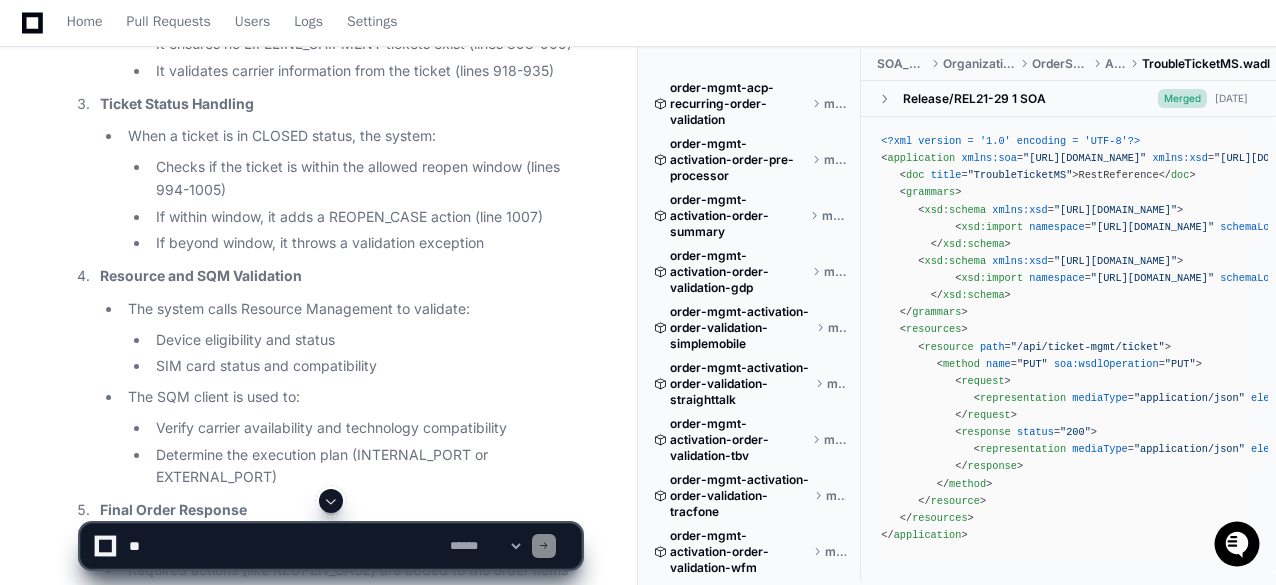 scroll, scrollTop: 11767, scrollLeft: 0, axis: vertical 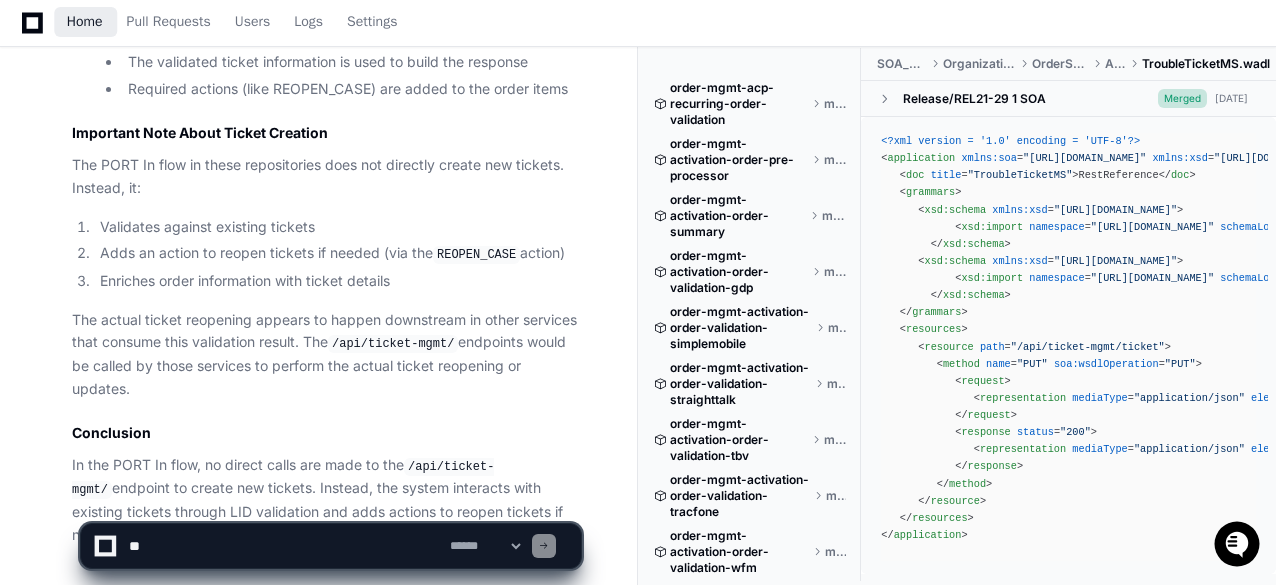 click on "Home" at bounding box center (85, 22) 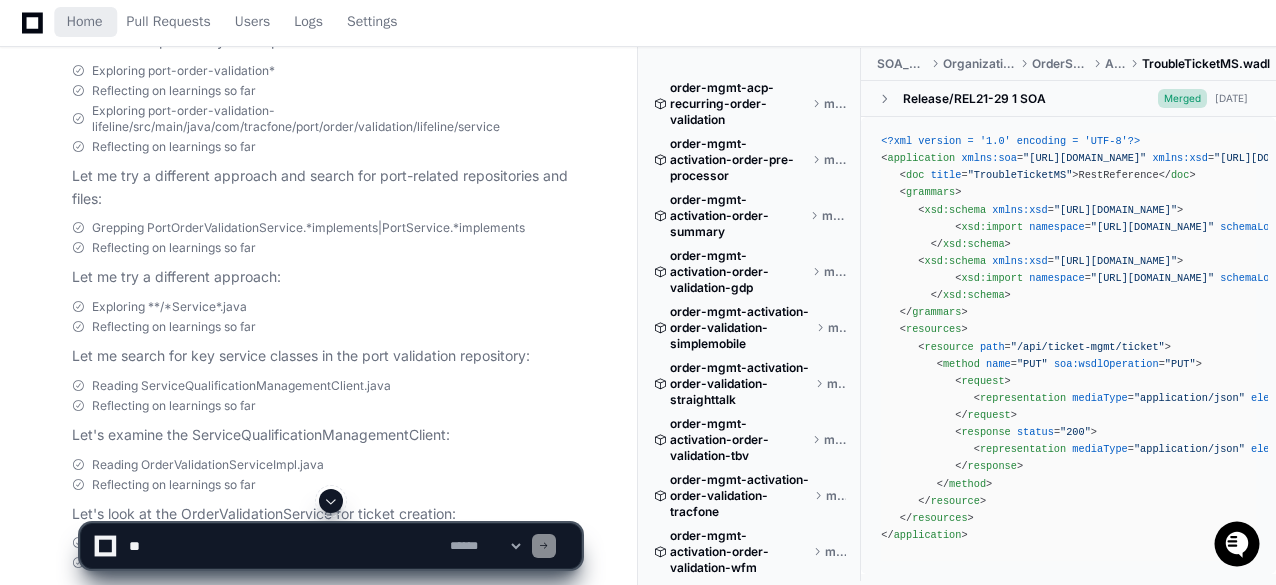 scroll, scrollTop: 9567, scrollLeft: 0, axis: vertical 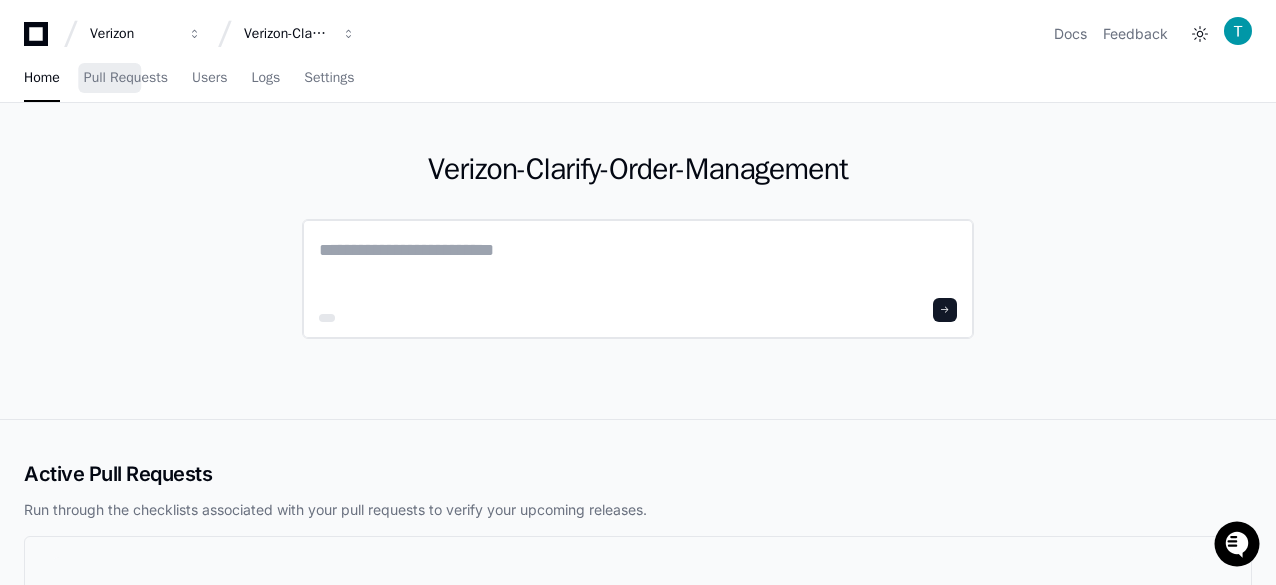 click 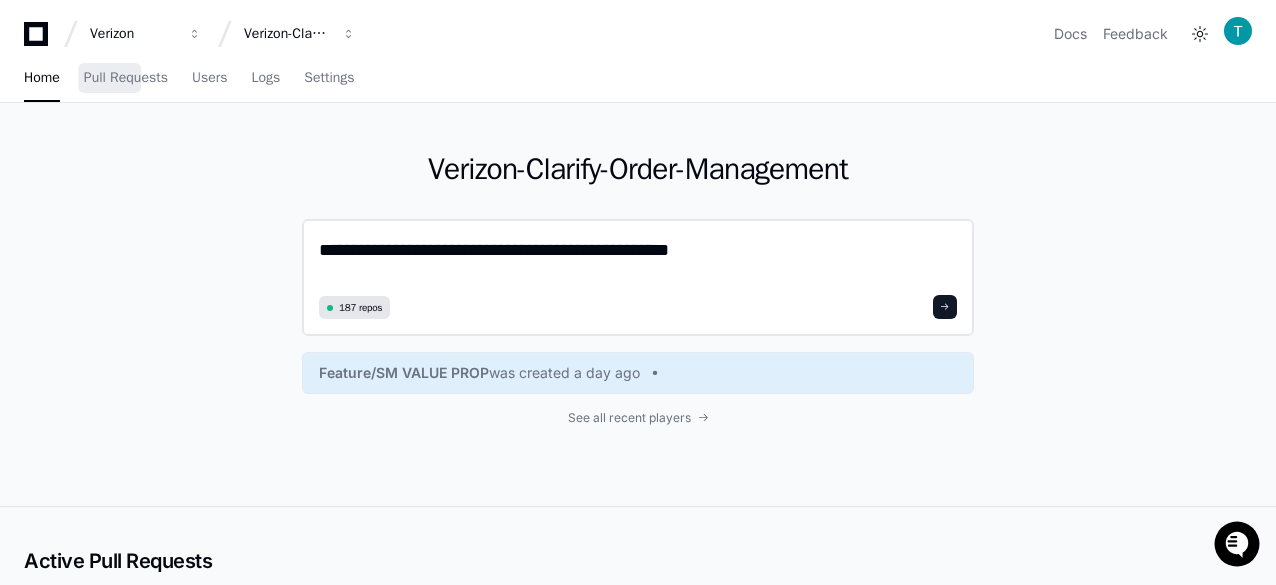 click on "**********" 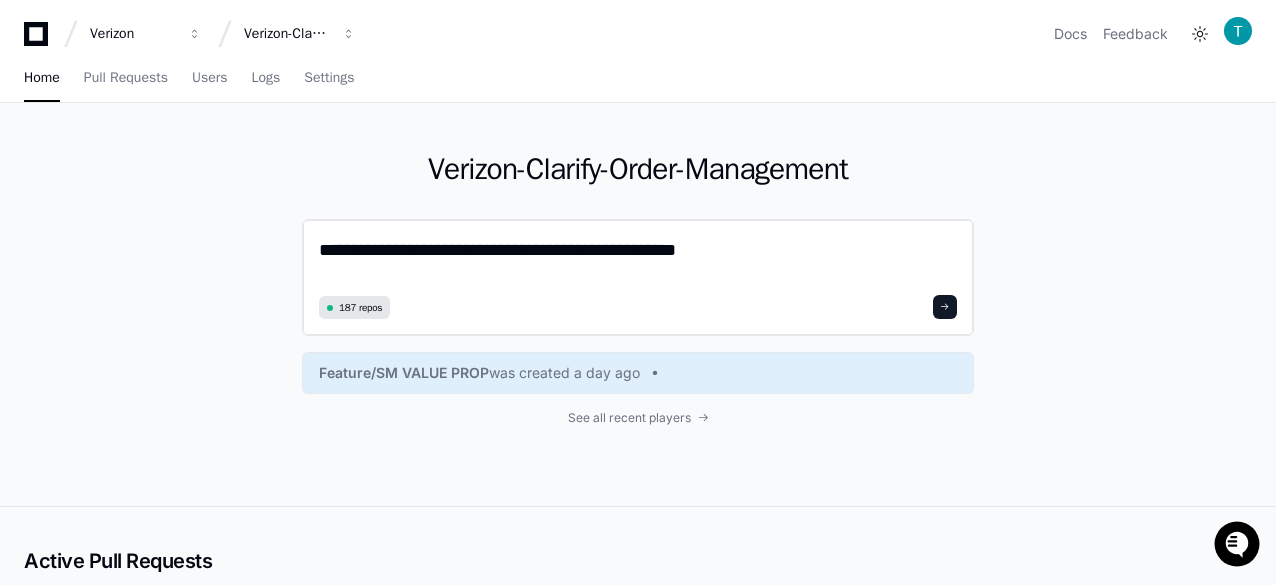 click on "**********" 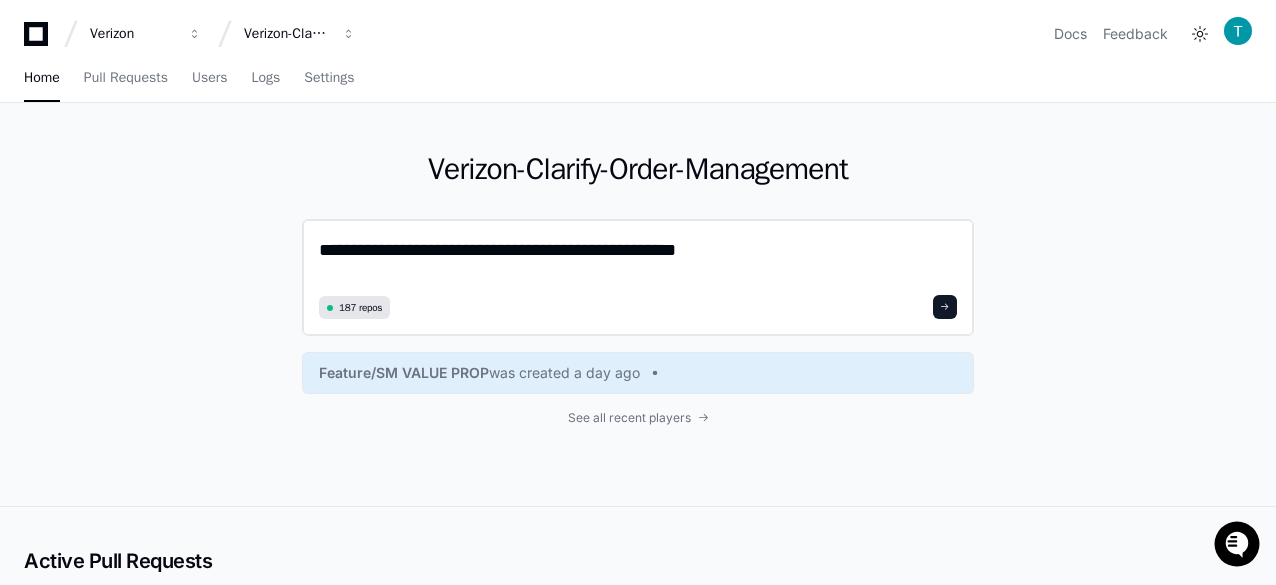 click on "**********" 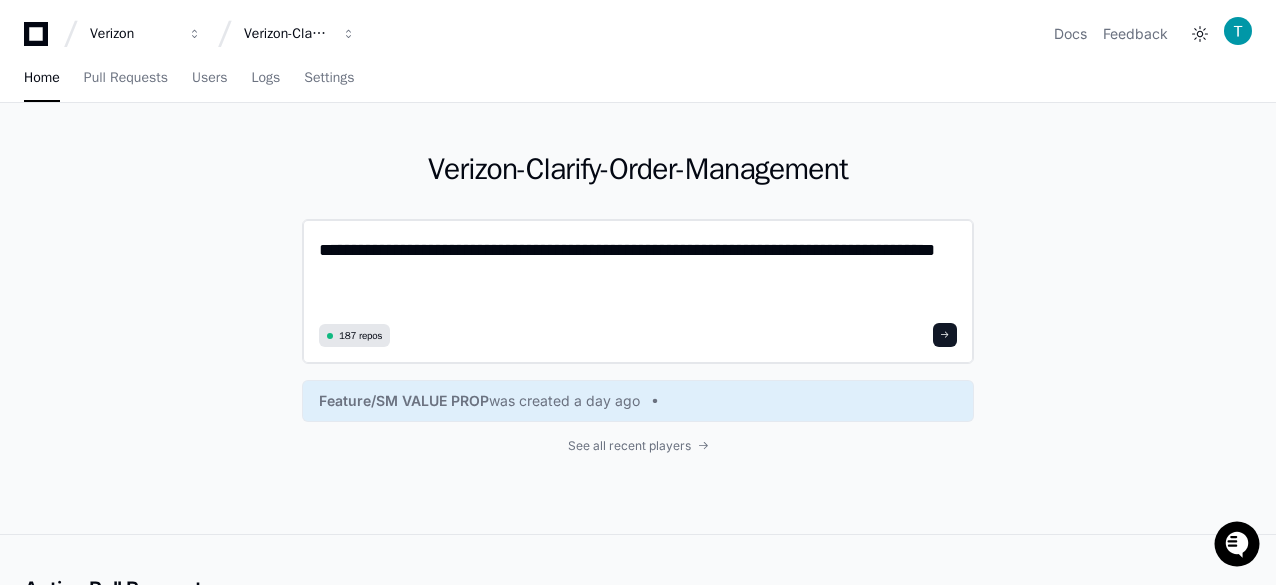 scroll, scrollTop: 0, scrollLeft: 0, axis: both 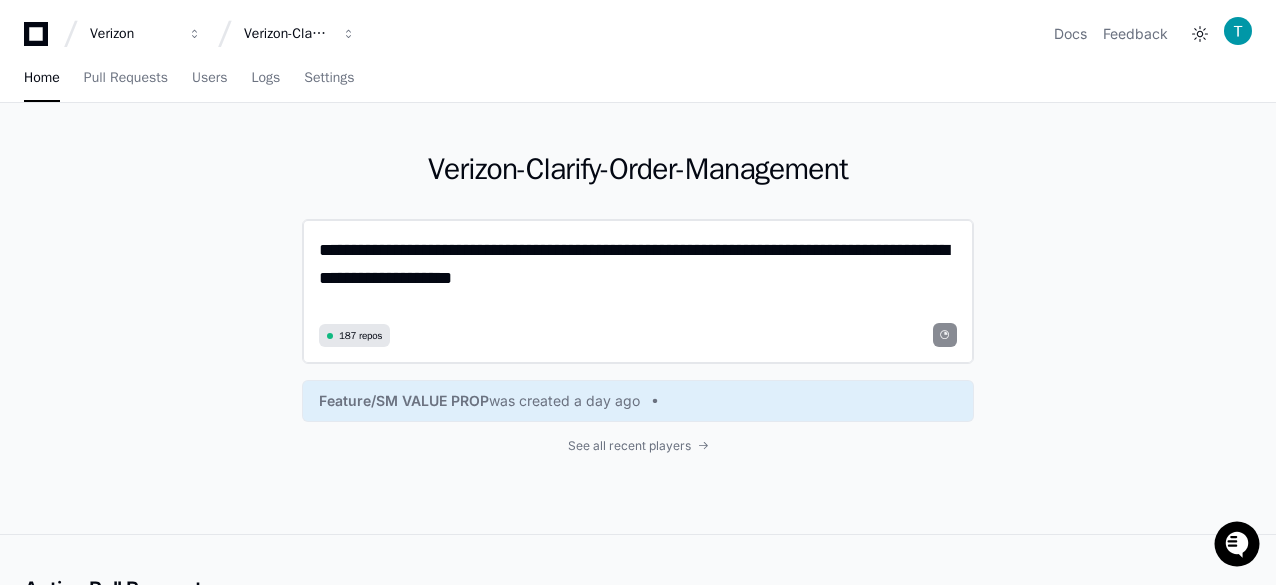 type on "**********" 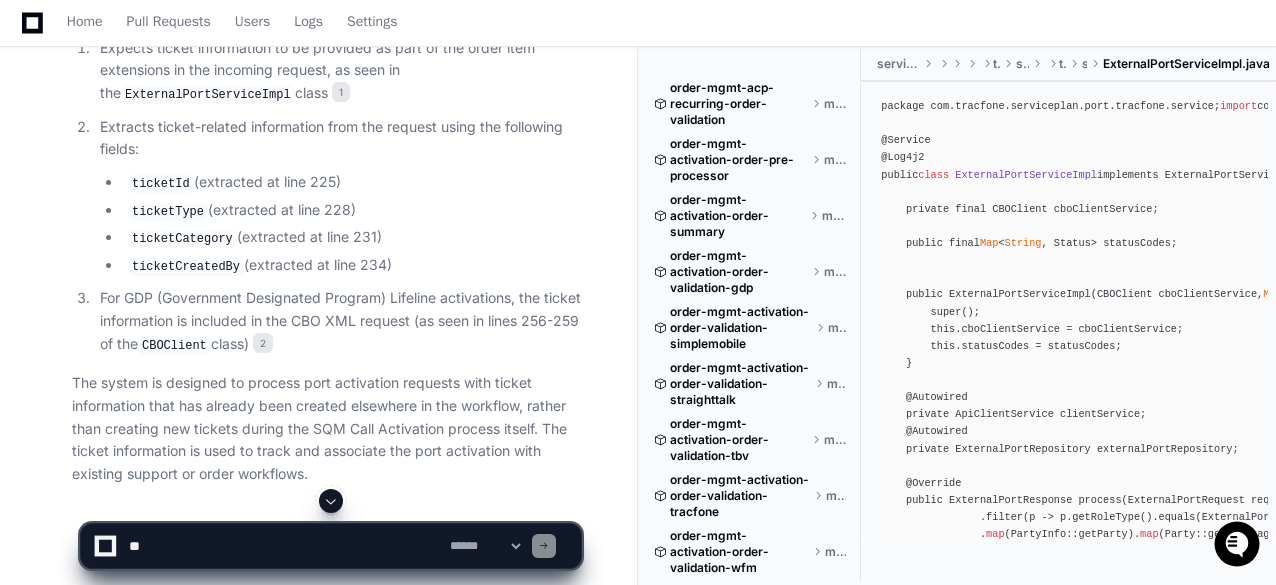scroll, scrollTop: 1953, scrollLeft: 0, axis: vertical 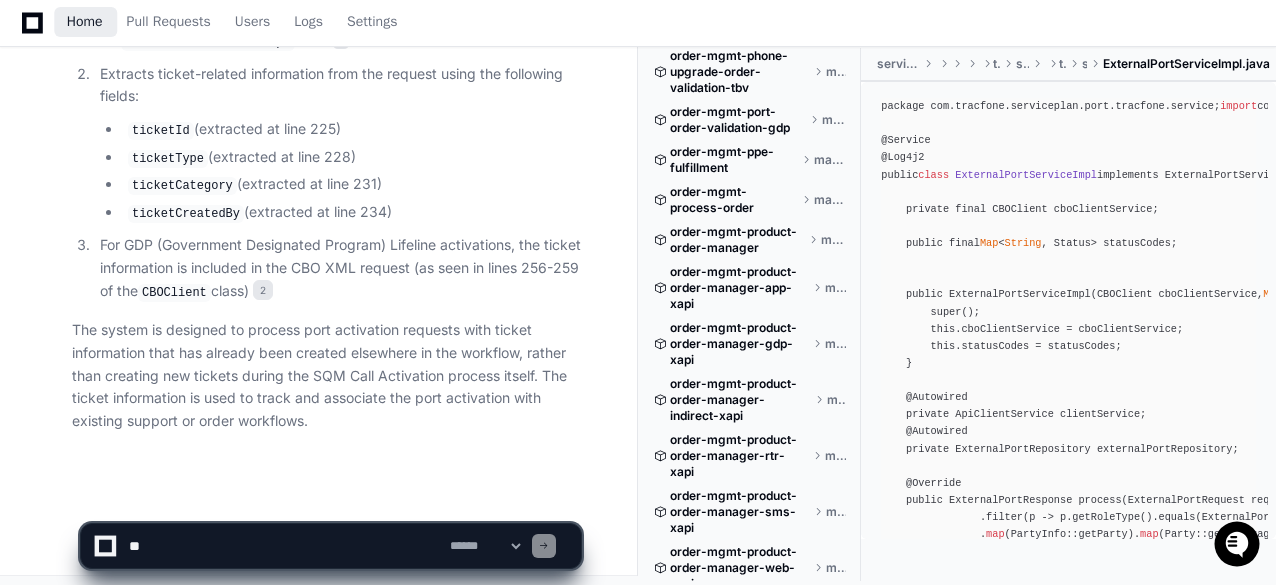 click on "Home" at bounding box center [85, 22] 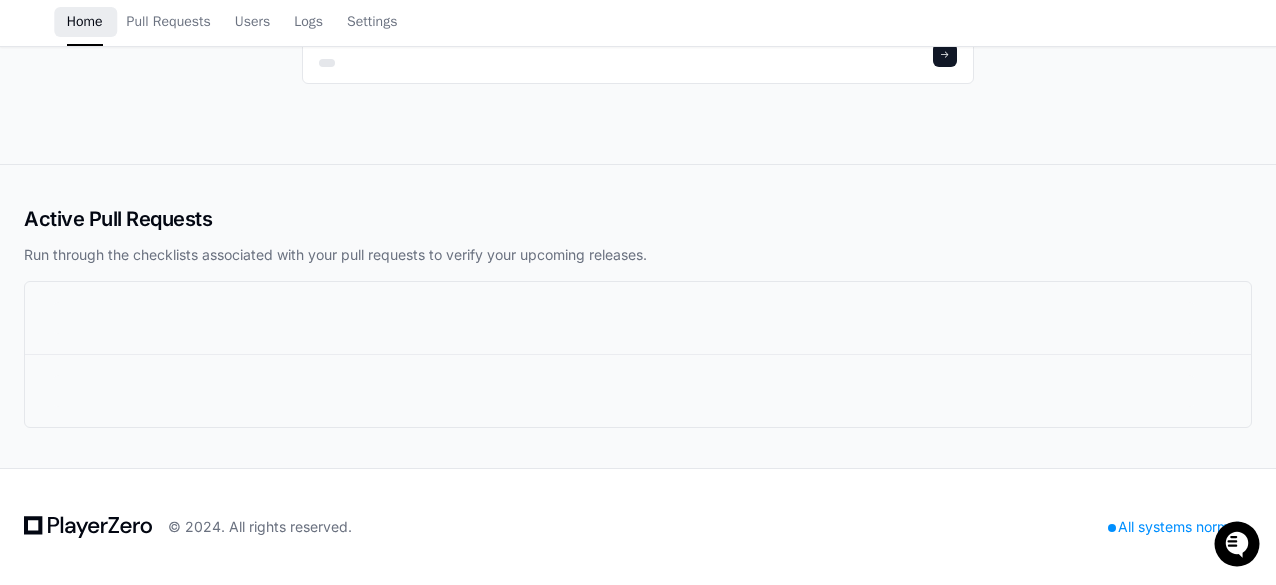 scroll, scrollTop: 0, scrollLeft: 0, axis: both 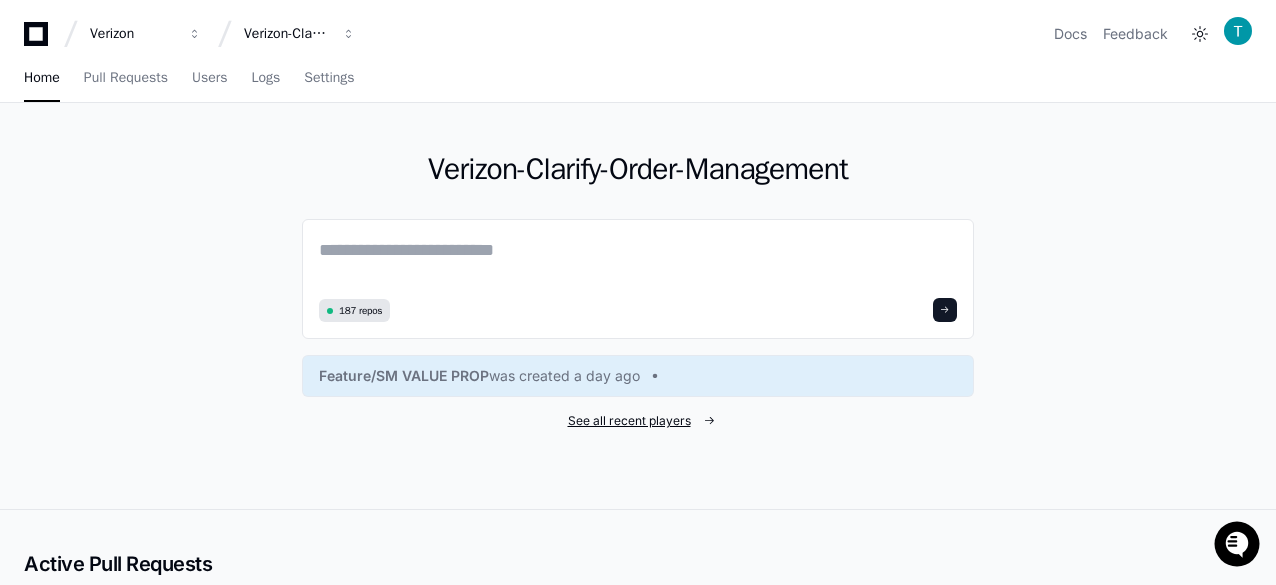 click on "See all recent players" 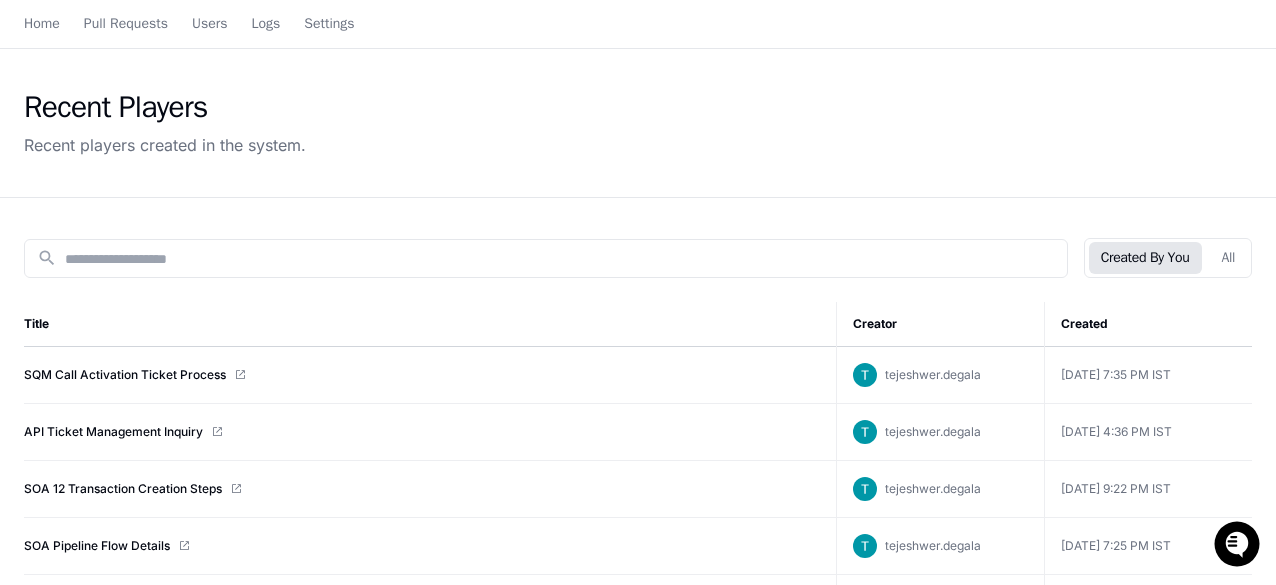 scroll, scrollTop: 0, scrollLeft: 0, axis: both 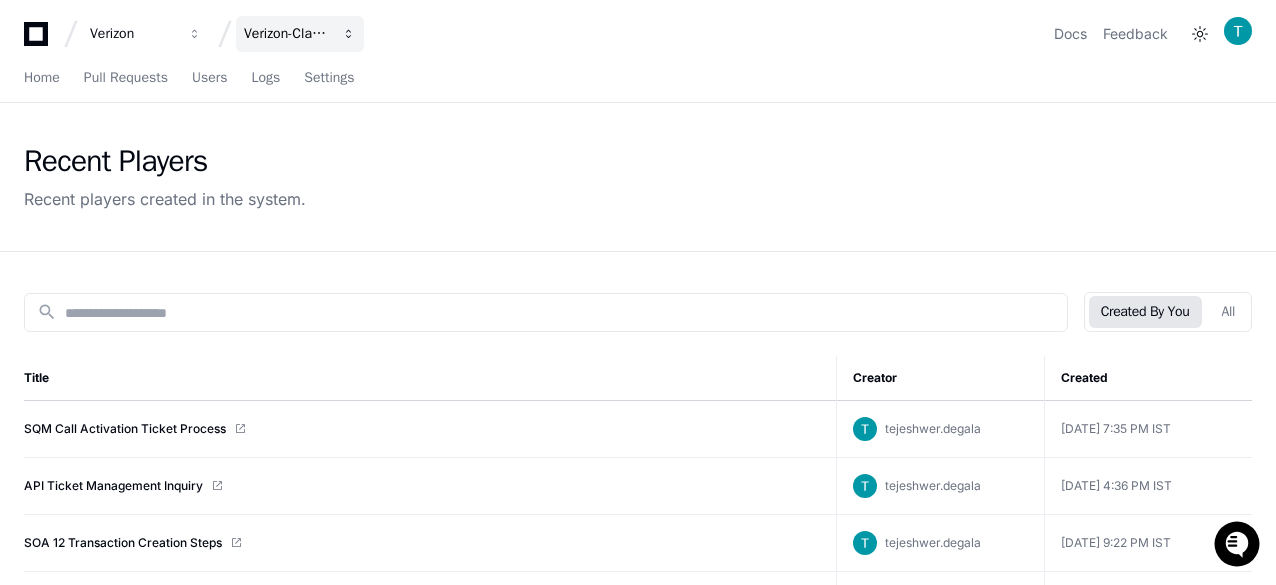 click on "Verizon-Clarify-Order-Management" at bounding box center (133, 34) 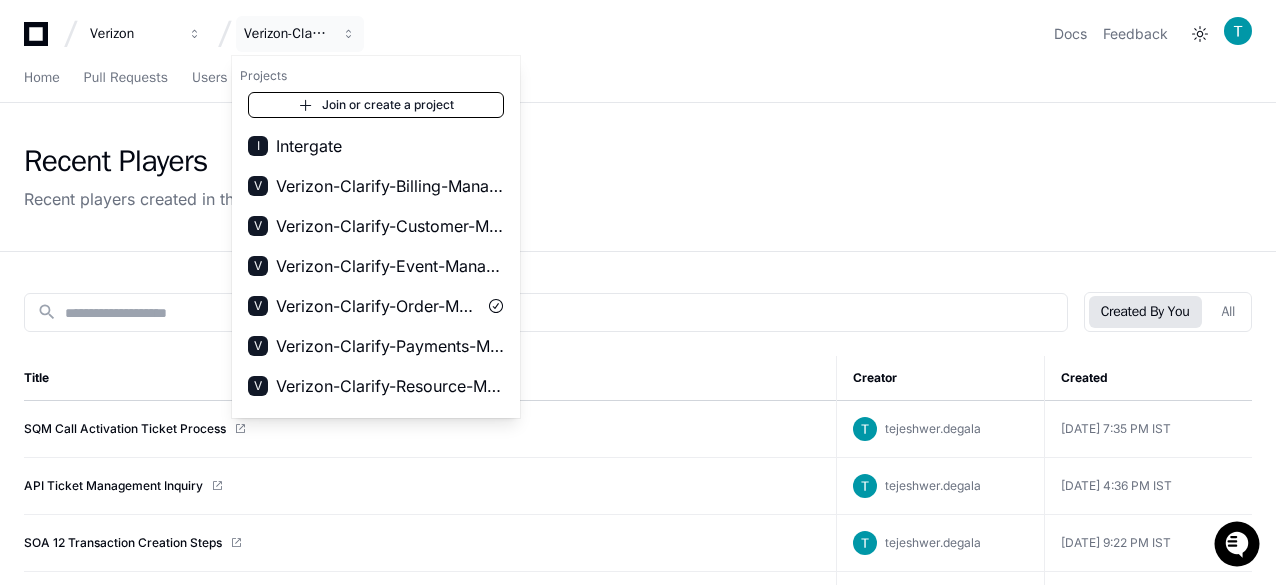 click on "Join or create a project" at bounding box center (376, 105) 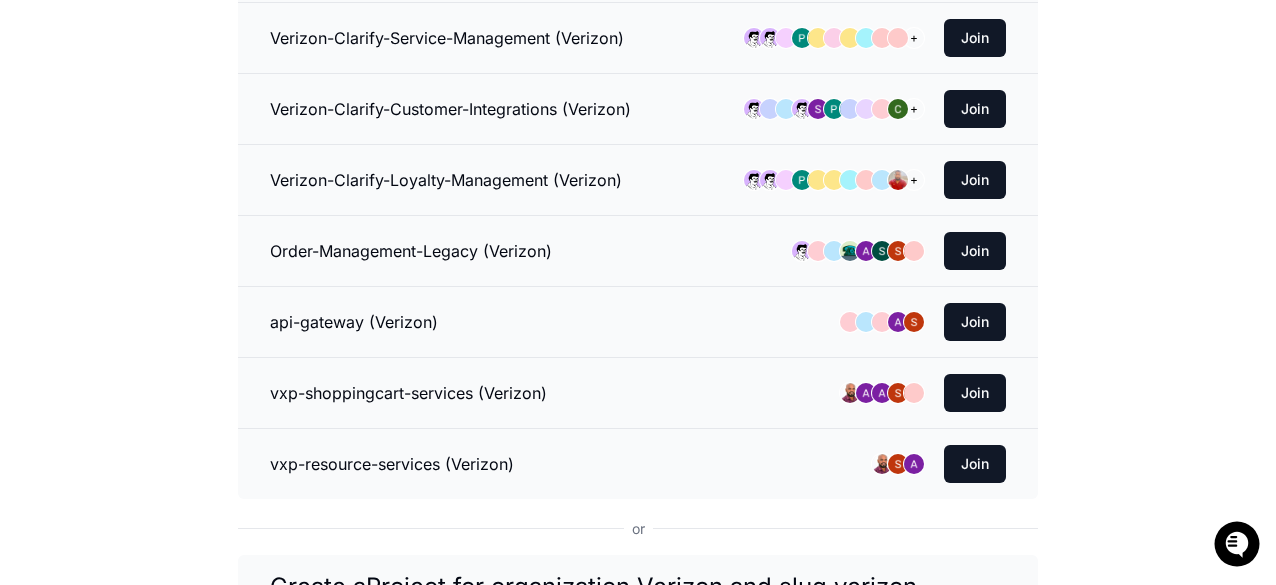 scroll, scrollTop: 300, scrollLeft: 0, axis: vertical 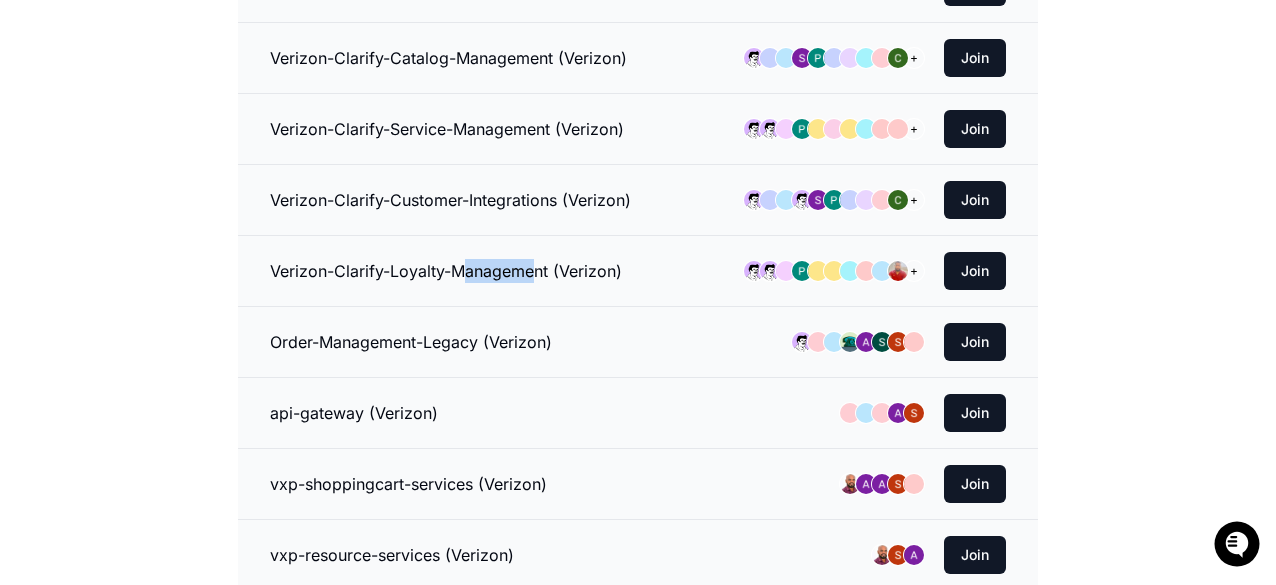 drag, startPoint x: 472, startPoint y: 265, endPoint x: 541, endPoint y: 268, distance: 69.065186 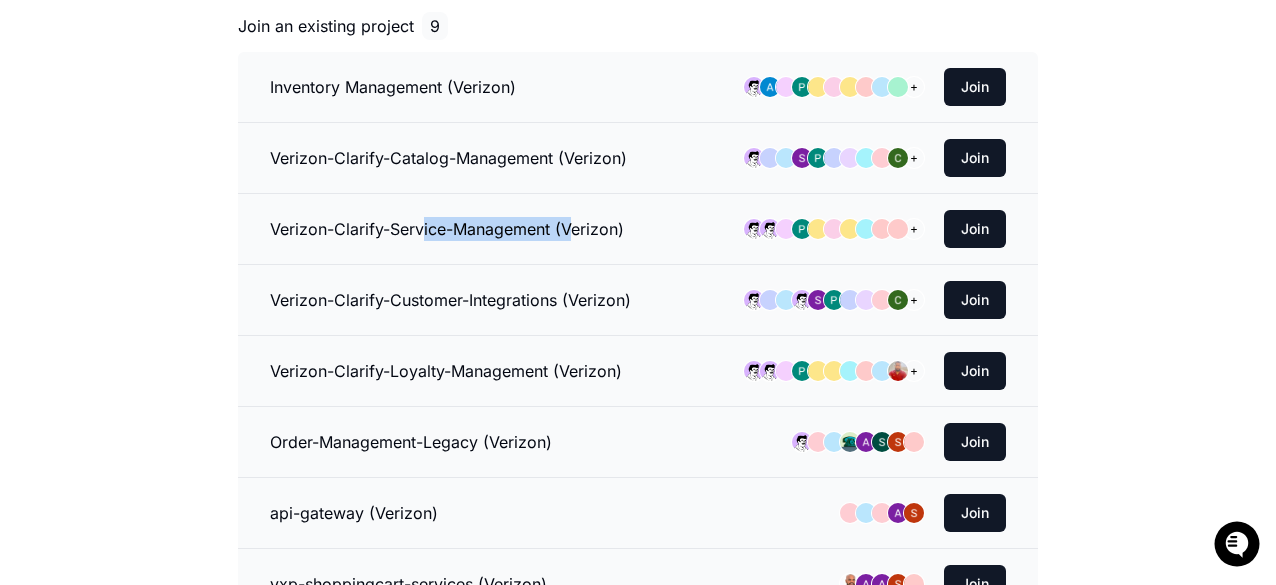 drag, startPoint x: 428, startPoint y: 237, endPoint x: 575, endPoint y: 243, distance: 147.12239 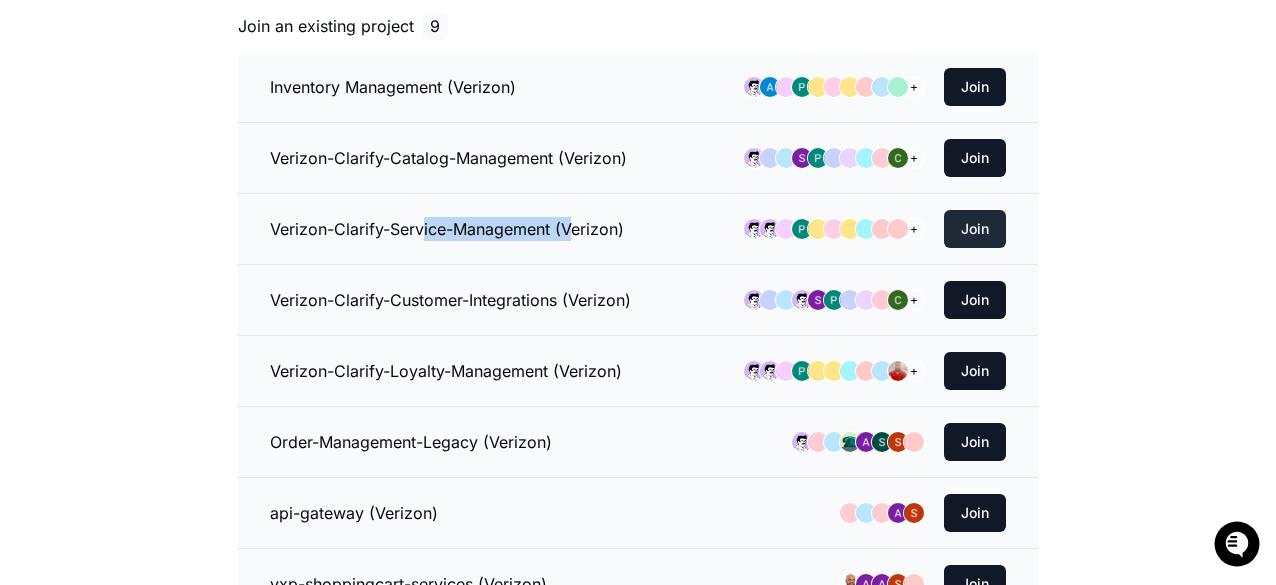 click on "Join" 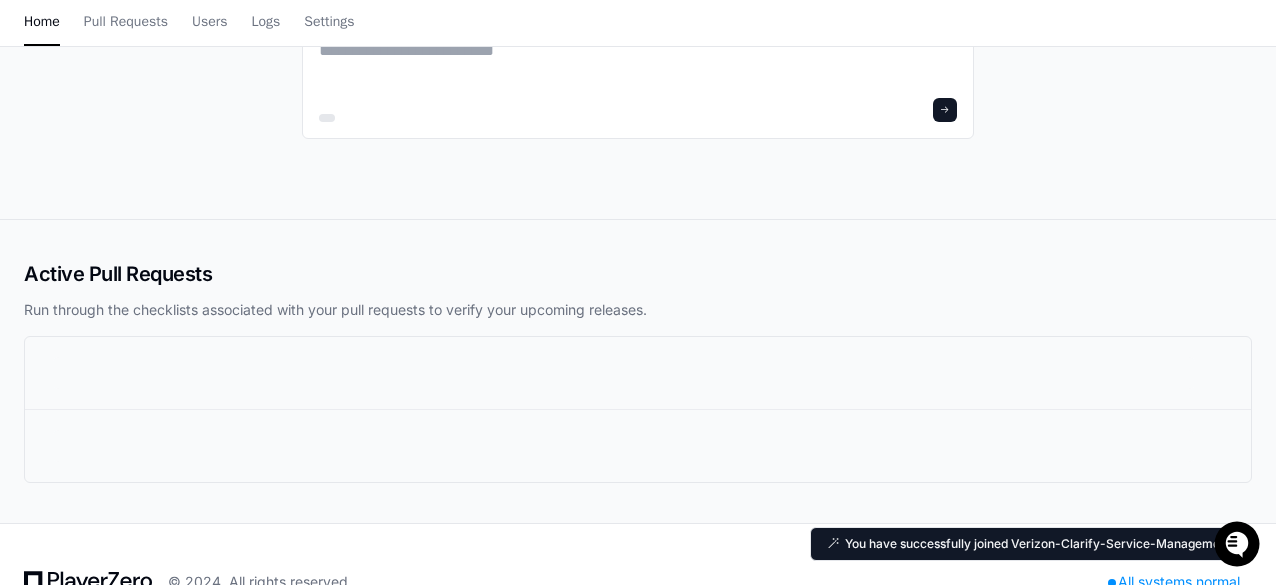 scroll, scrollTop: 0, scrollLeft: 0, axis: both 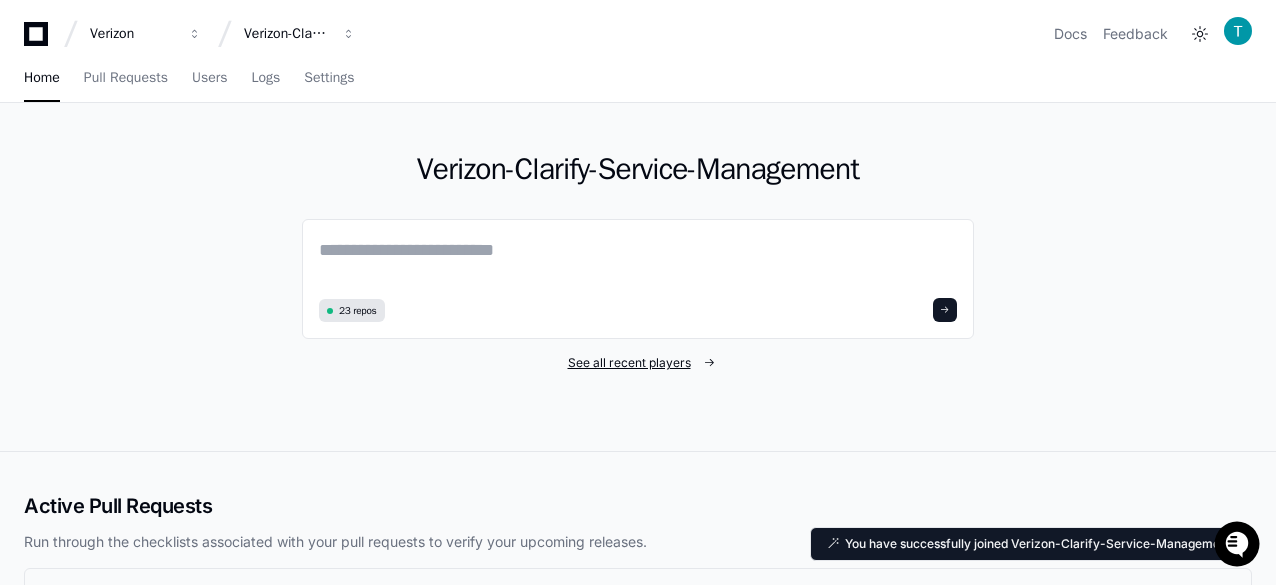 click on "See all recent players" 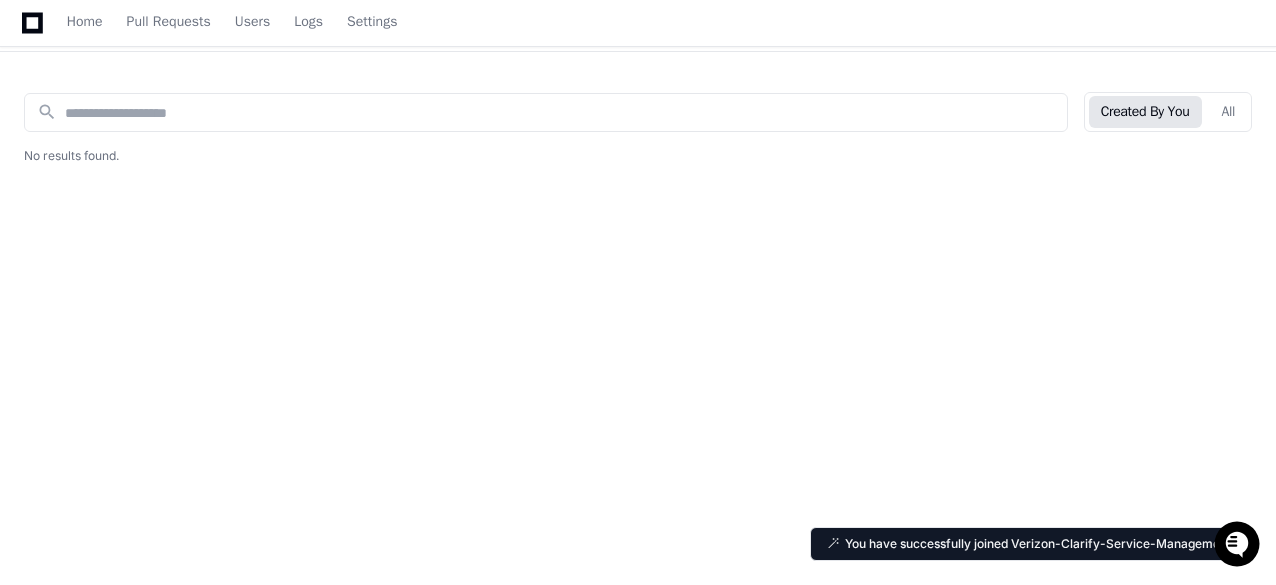 scroll, scrollTop: 0, scrollLeft: 0, axis: both 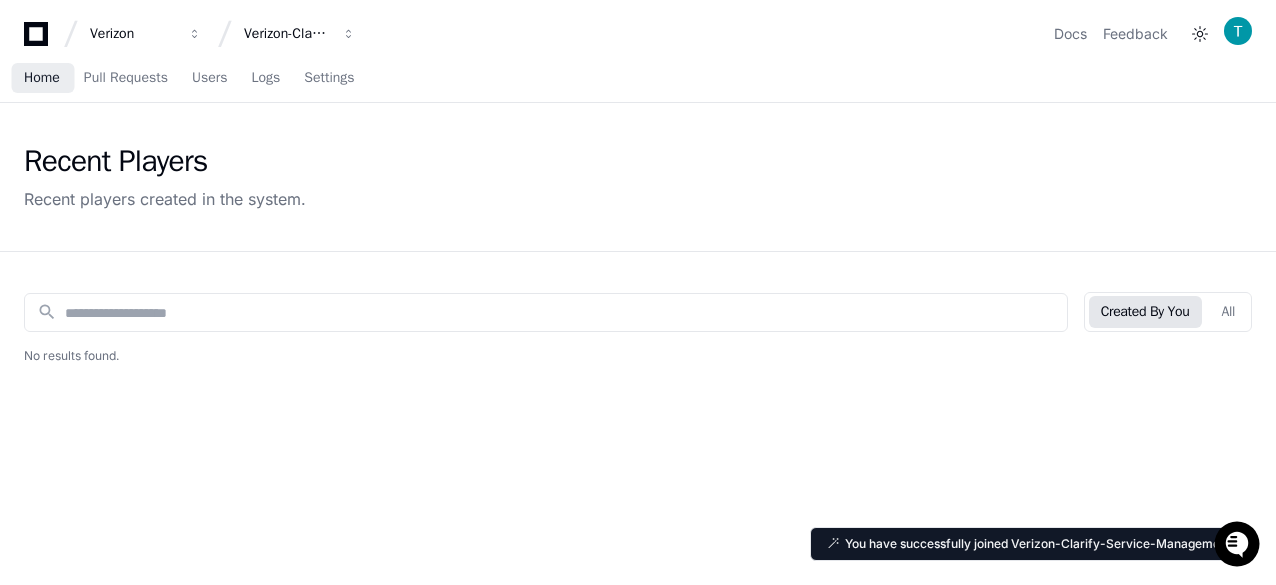 click on "Home" at bounding box center (42, 78) 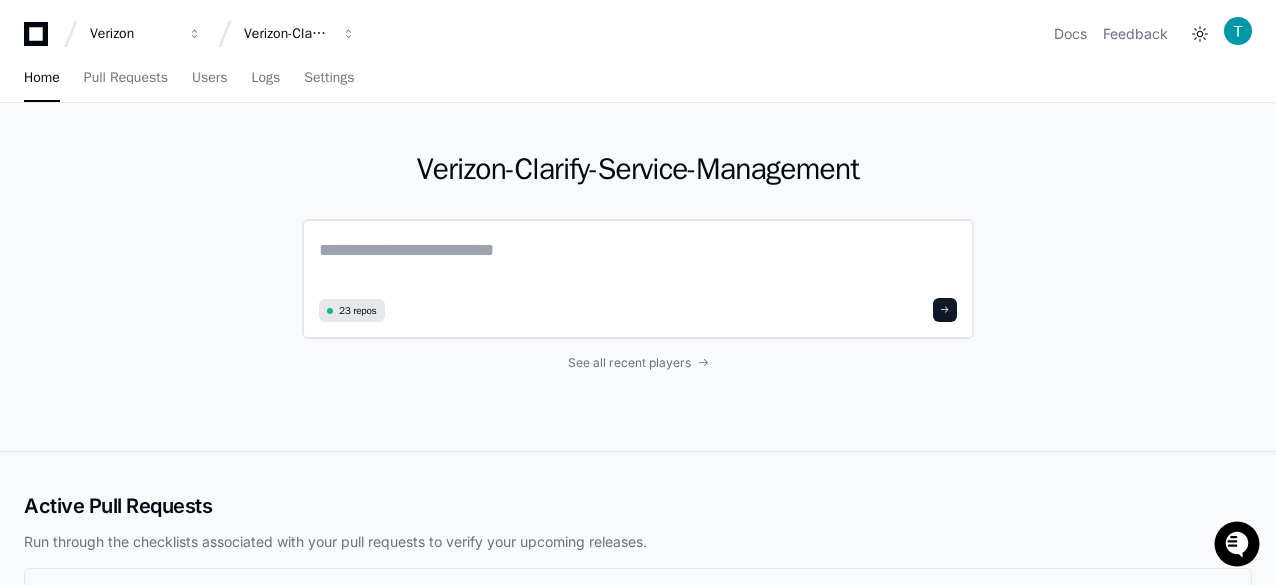 click 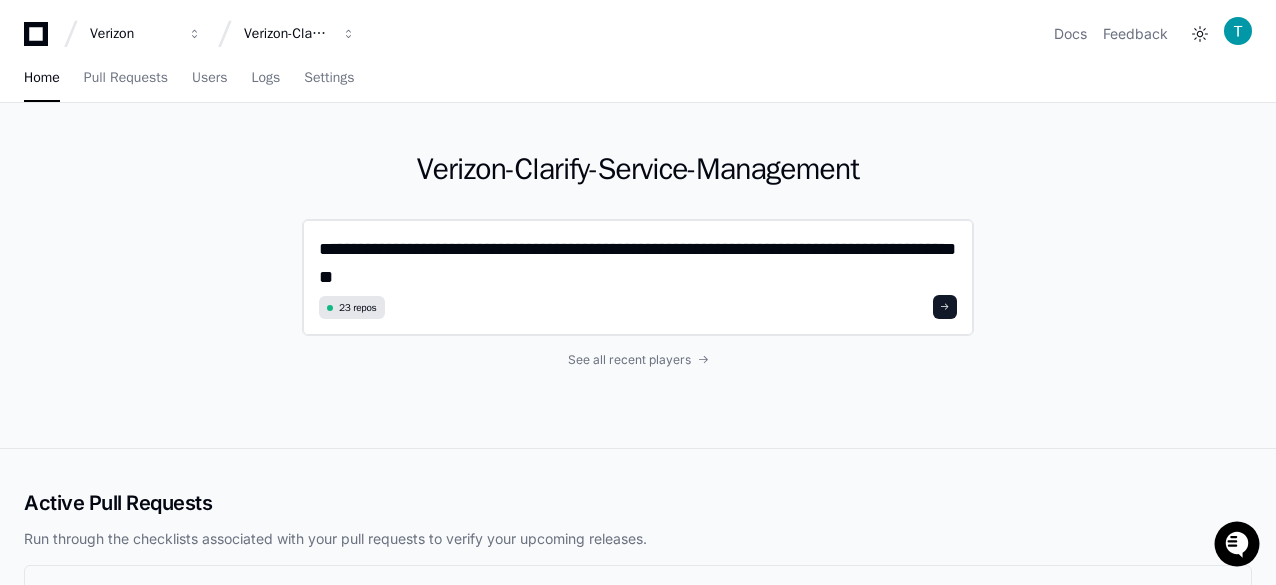 scroll, scrollTop: 0, scrollLeft: 0, axis: both 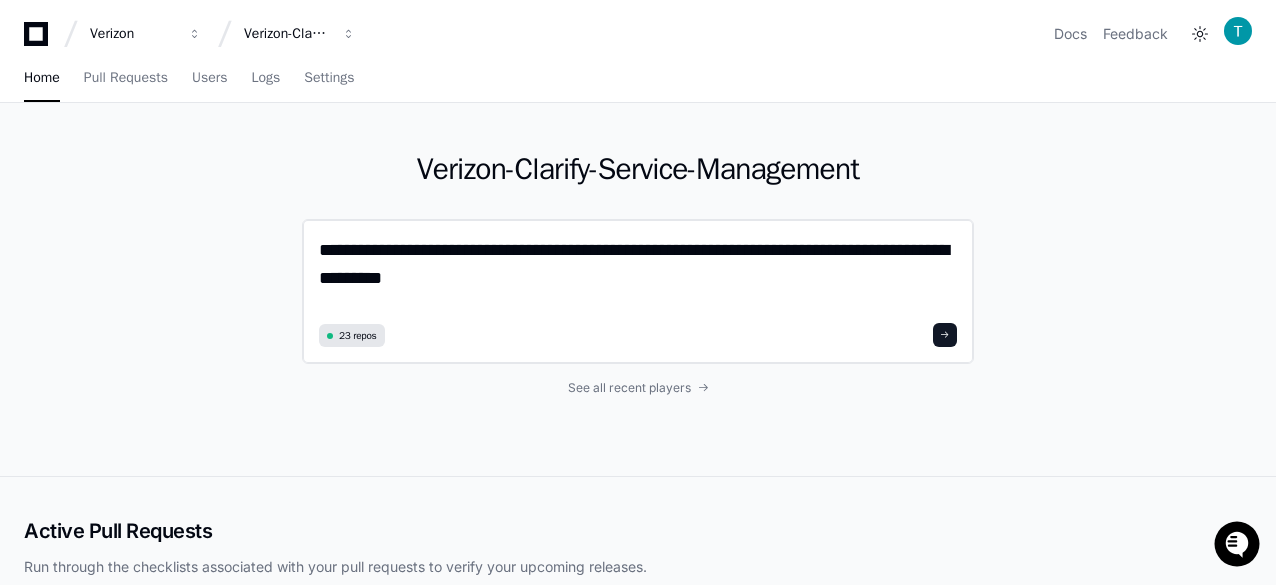 type on "**********" 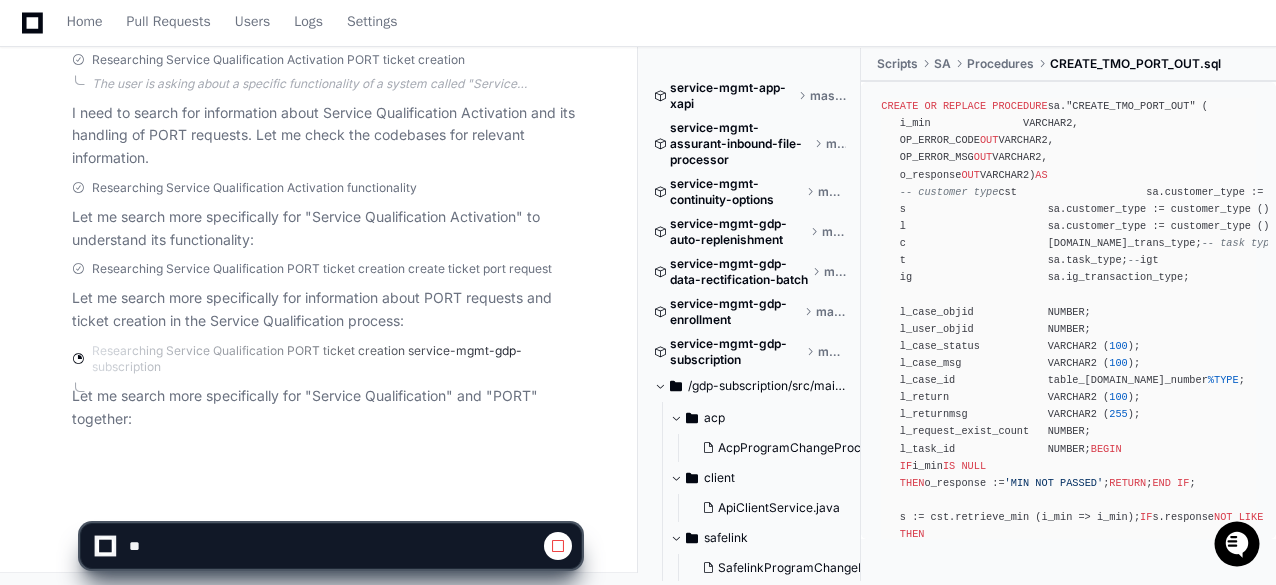 scroll, scrollTop: 413, scrollLeft: 0, axis: vertical 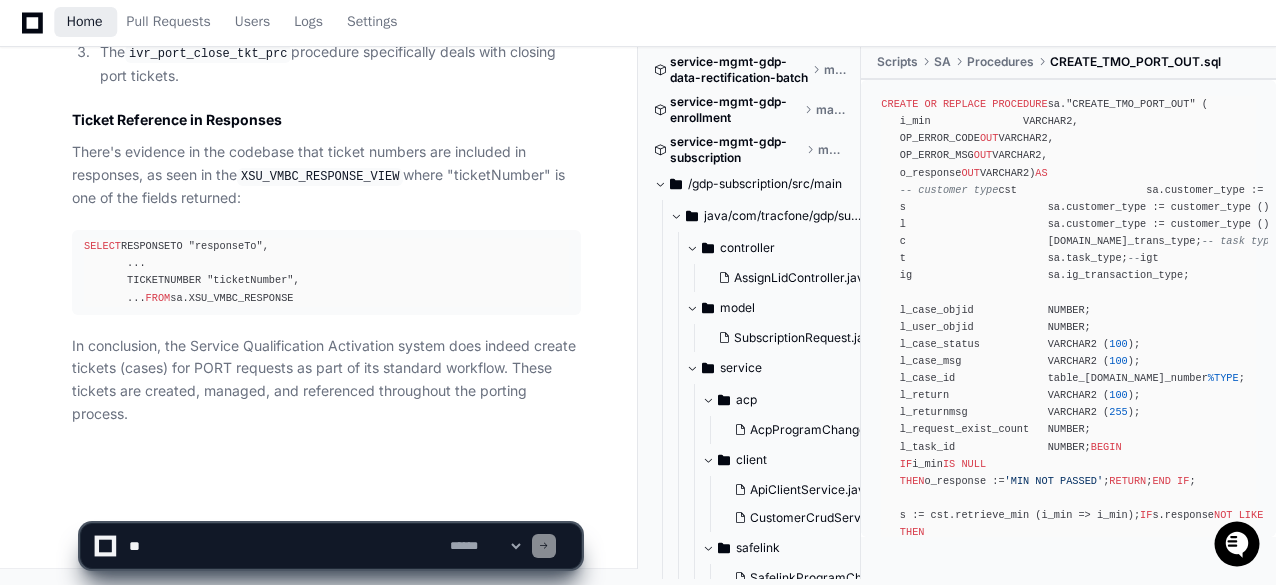 click on "Home" at bounding box center [85, 22] 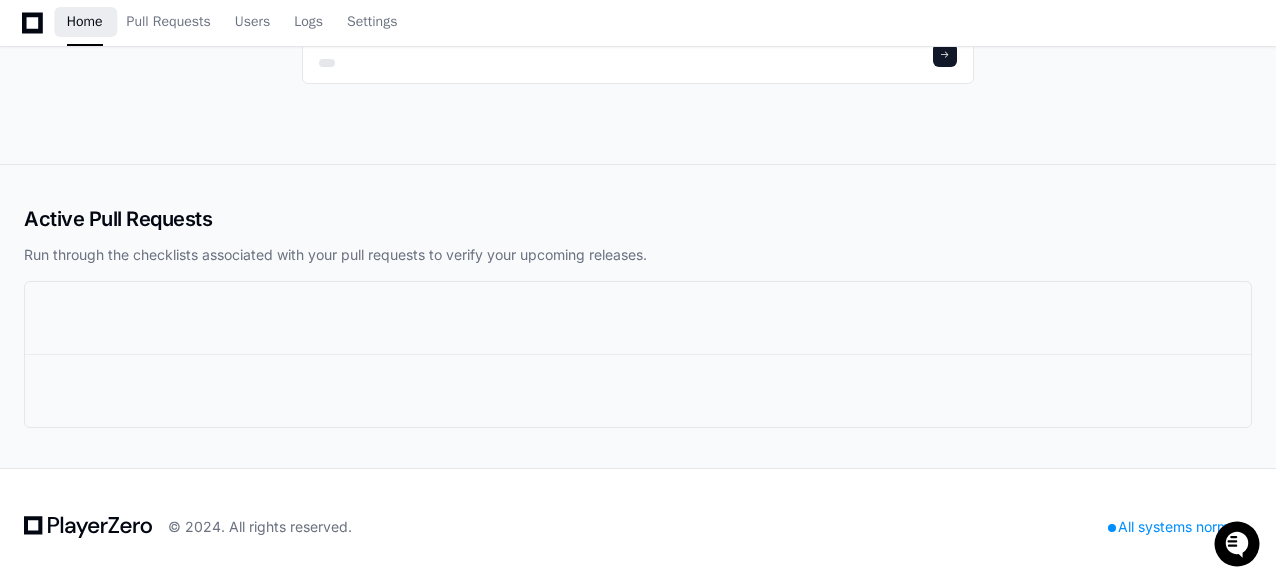 scroll, scrollTop: 0, scrollLeft: 0, axis: both 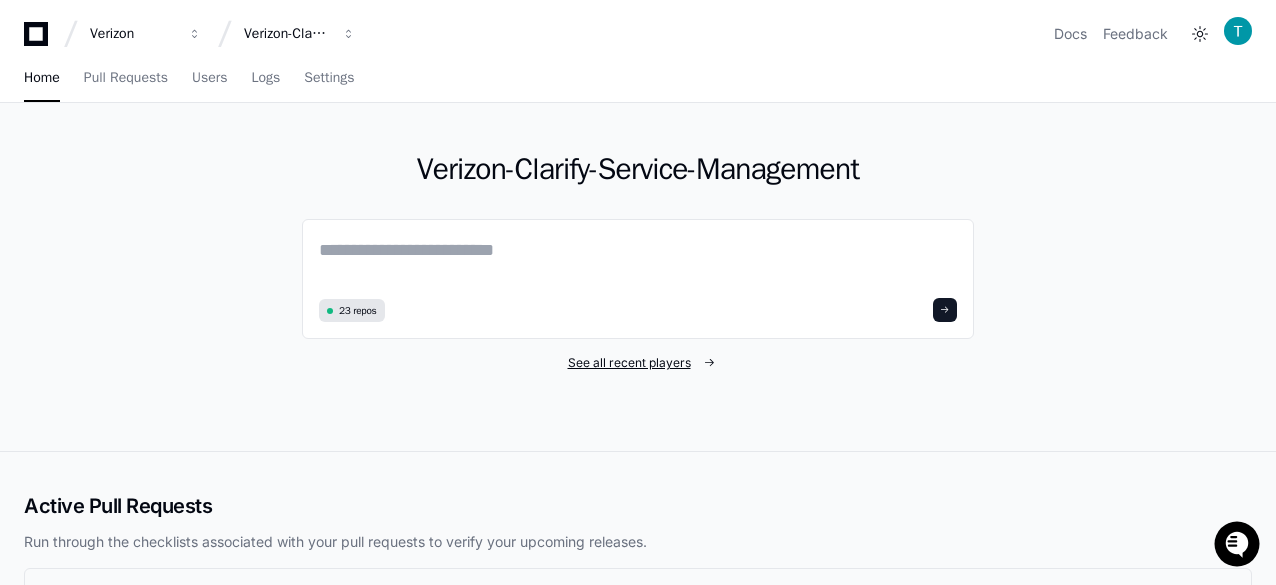 click on "See all recent players" 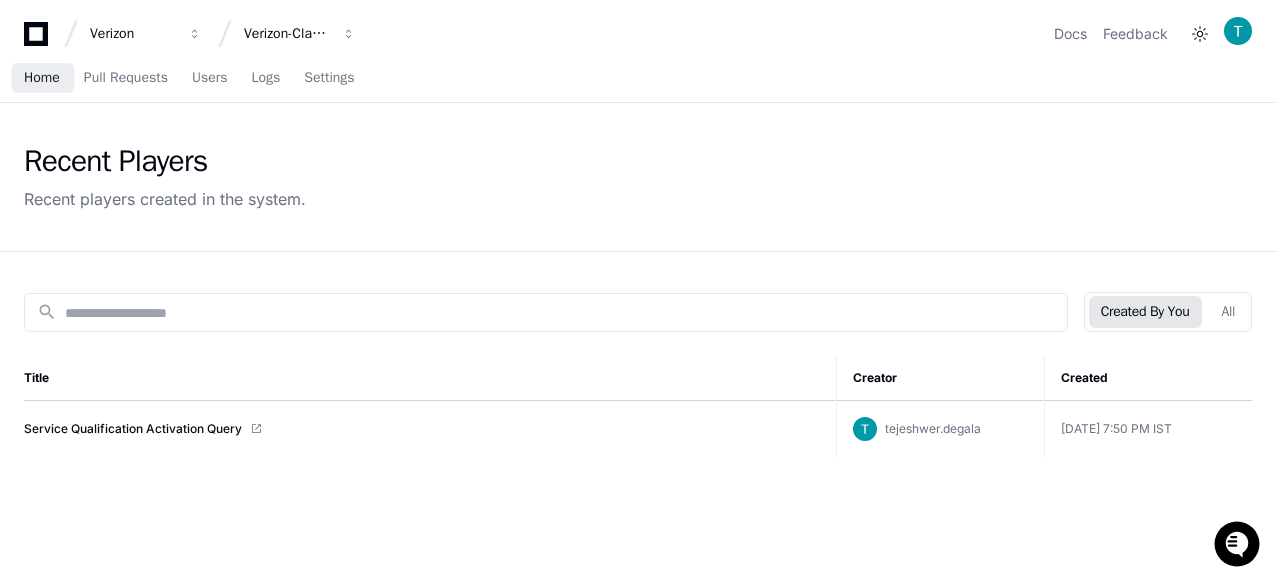 click on "Home" at bounding box center (42, 78) 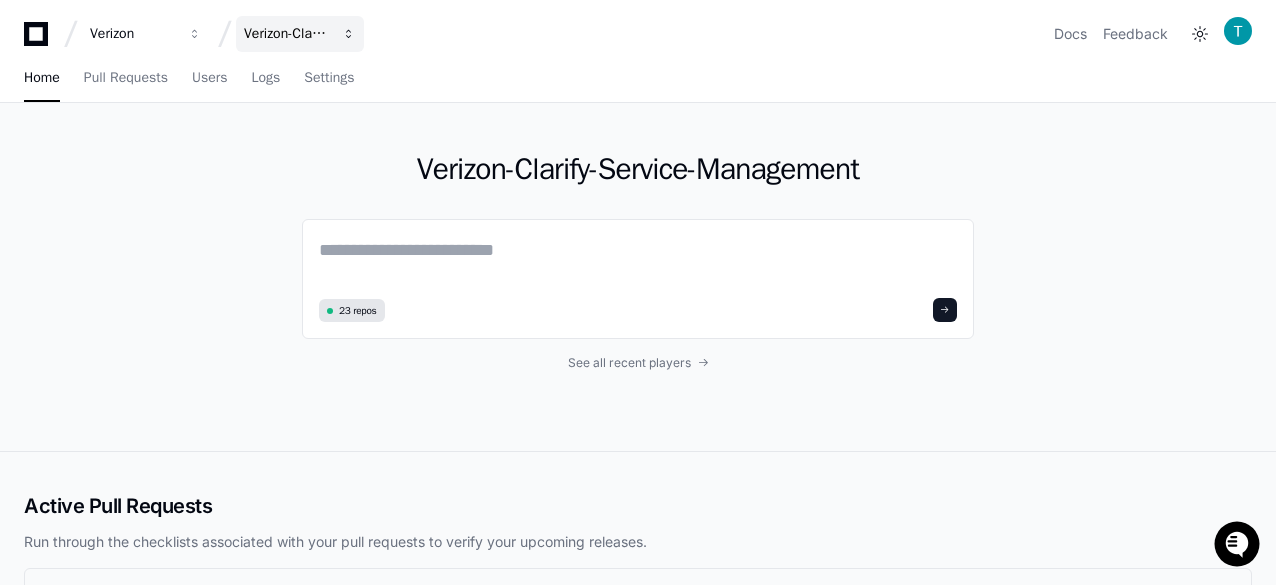 click on "Verizon-Clarify-Service-Management" at bounding box center [300, 34] 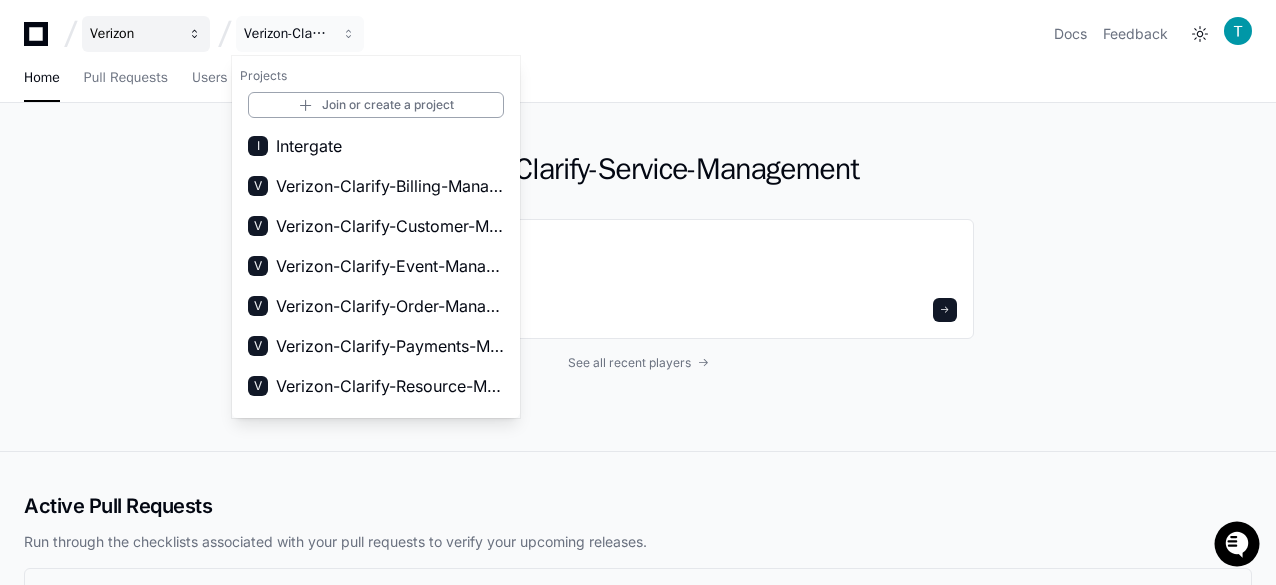 click on "Verizon" at bounding box center (133, 34) 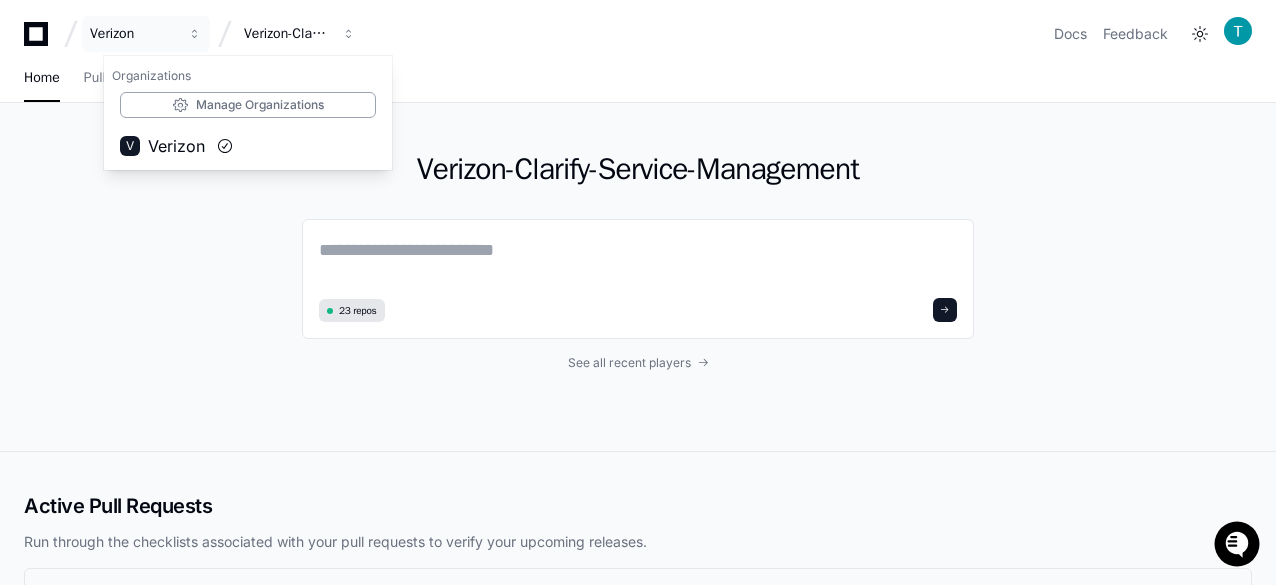 click 